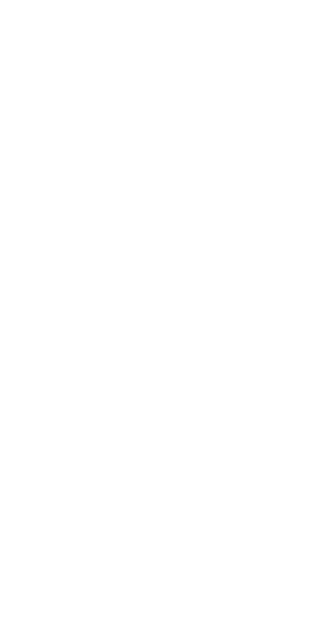 scroll, scrollTop: 0, scrollLeft: 0, axis: both 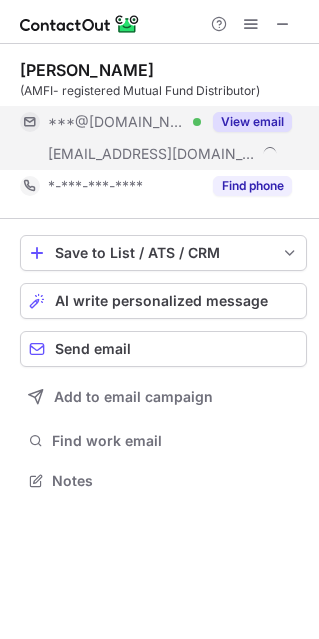 click on "View email" at bounding box center [252, 122] 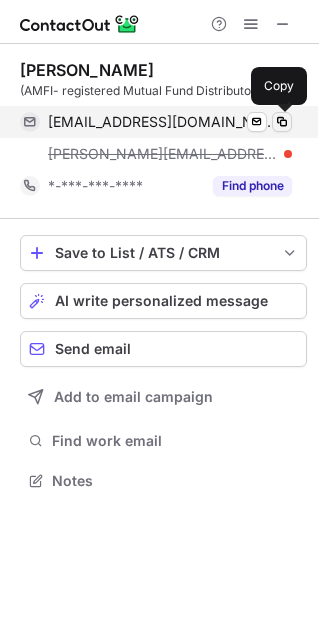 click at bounding box center [282, 122] 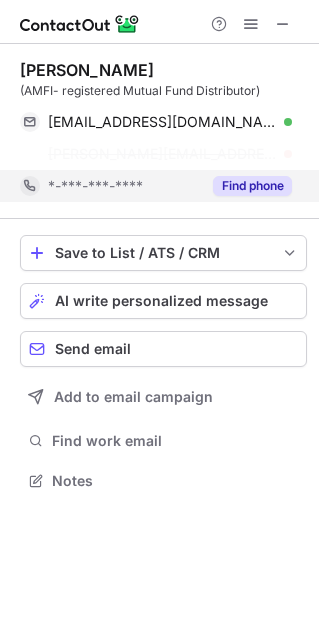 click on "Find phone" at bounding box center [252, 186] 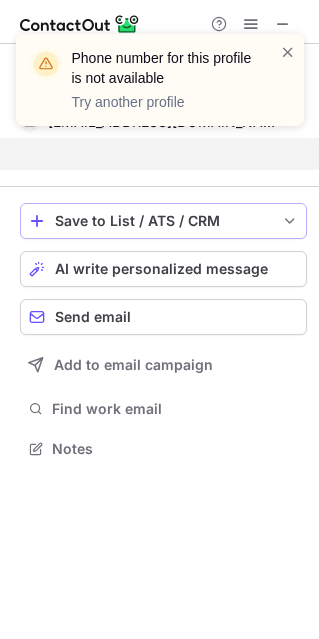 scroll, scrollTop: 402, scrollLeft: 318, axis: both 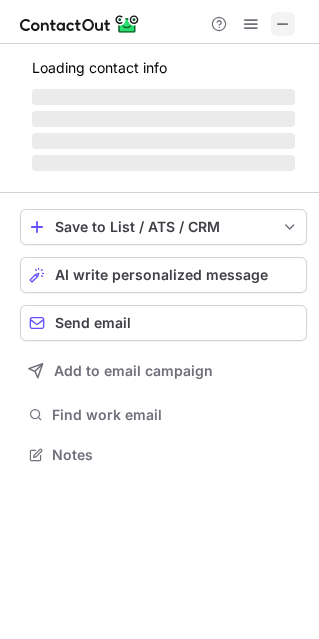 click at bounding box center (283, 24) 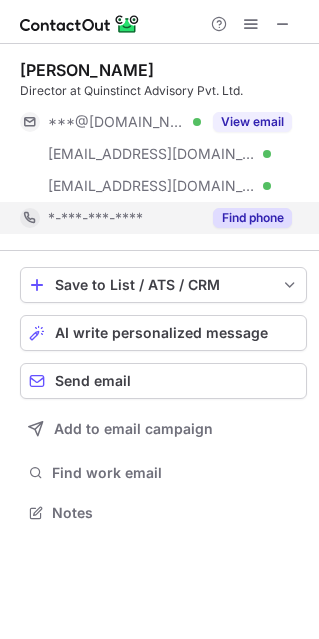 click on "Find phone" at bounding box center [252, 218] 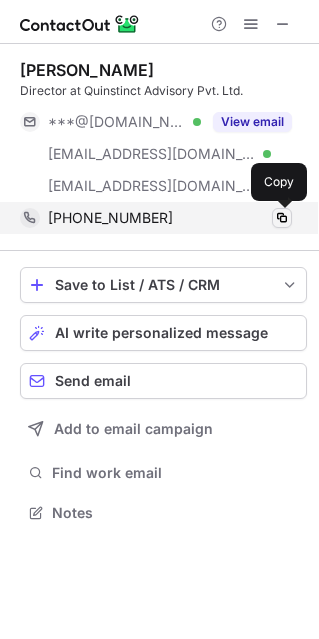 click at bounding box center (282, 218) 